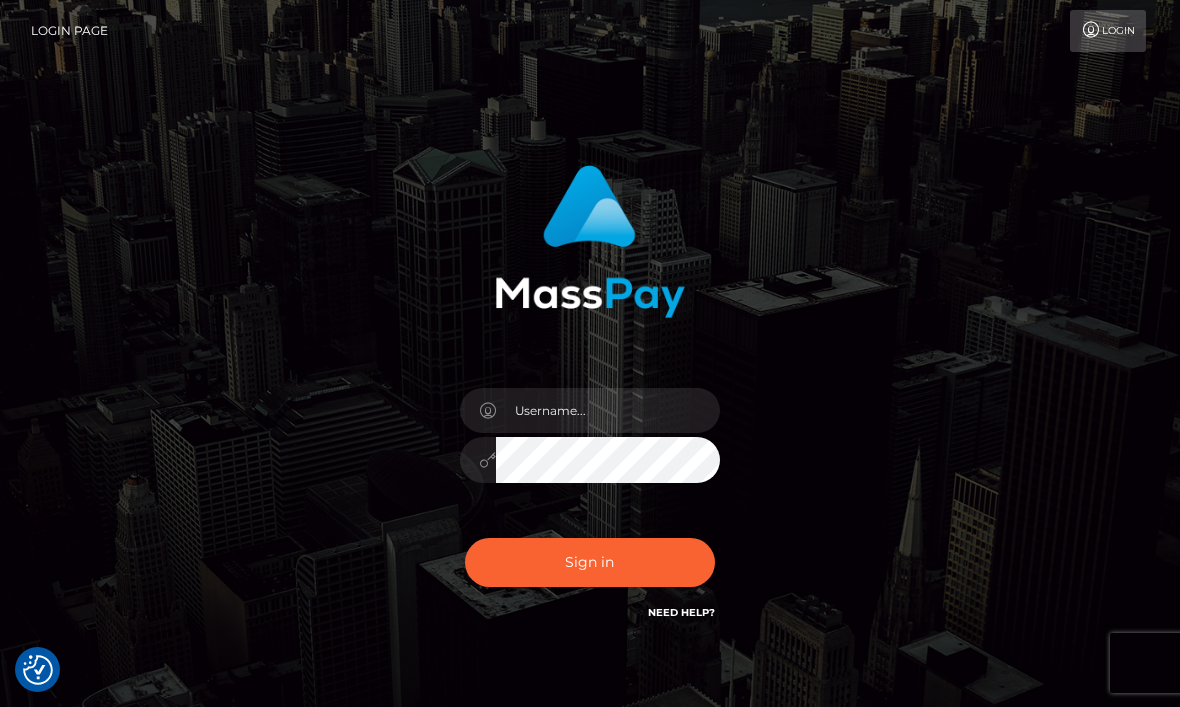 scroll, scrollTop: 100, scrollLeft: 0, axis: vertical 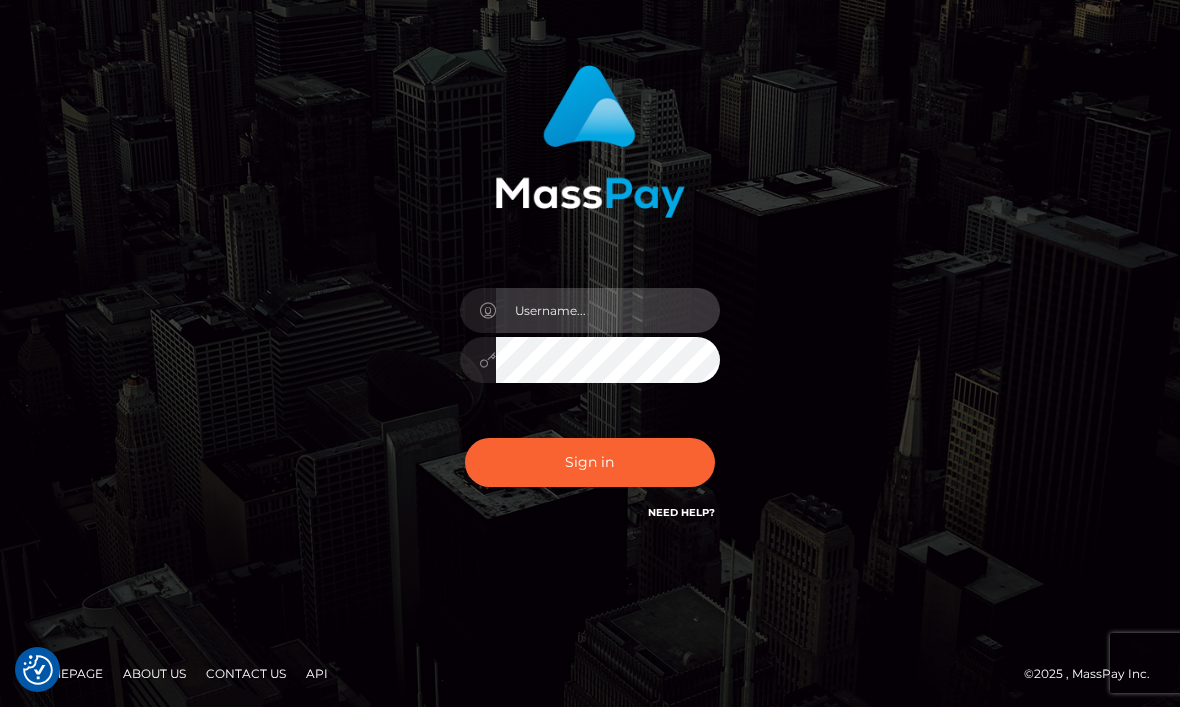 click at bounding box center [608, 310] 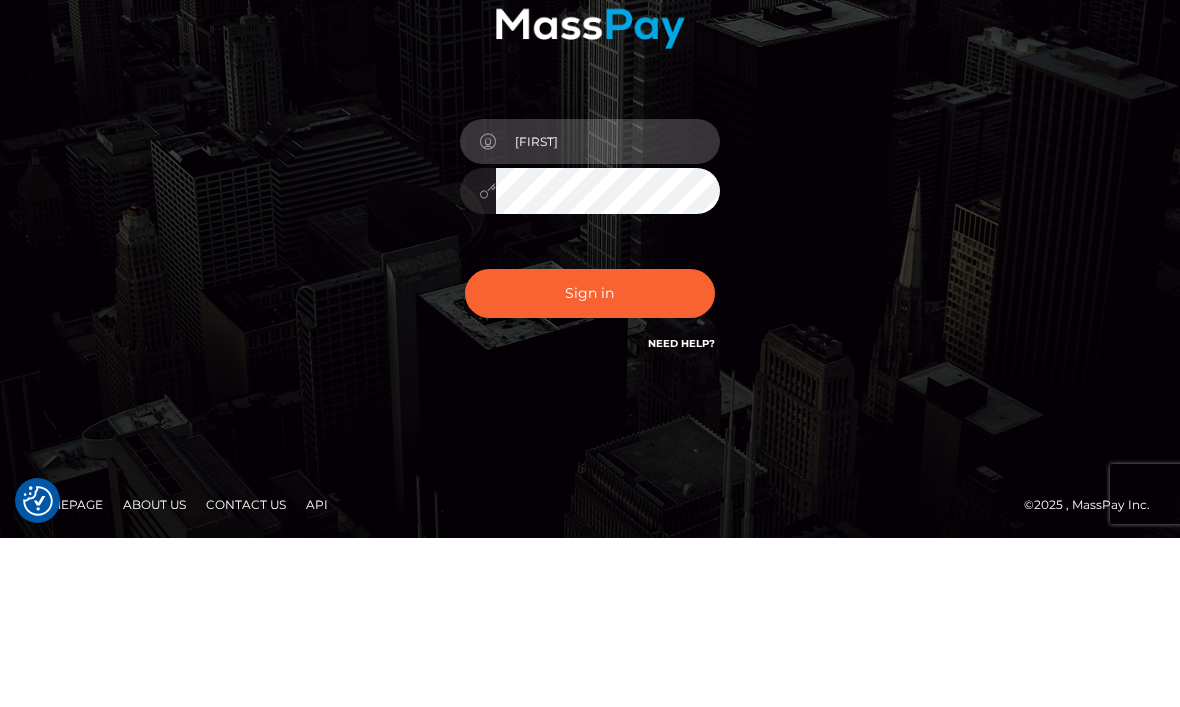 type on "Jordanxromanji" 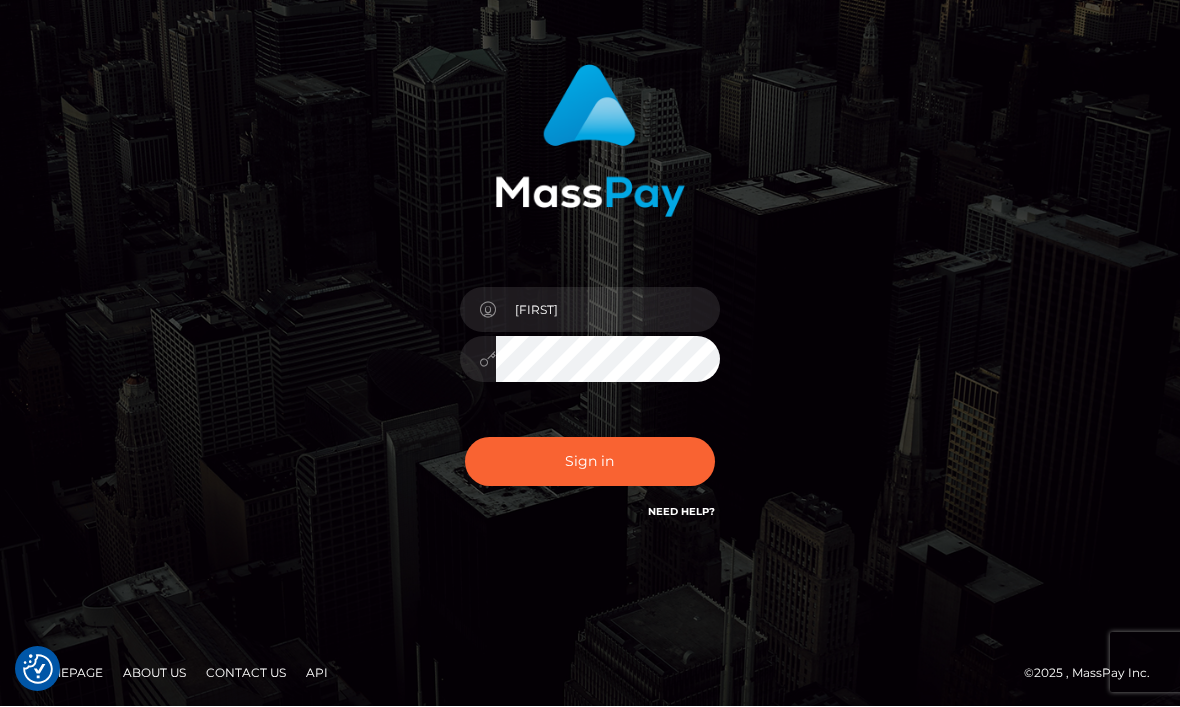 click on "Sign in" at bounding box center [590, 462] 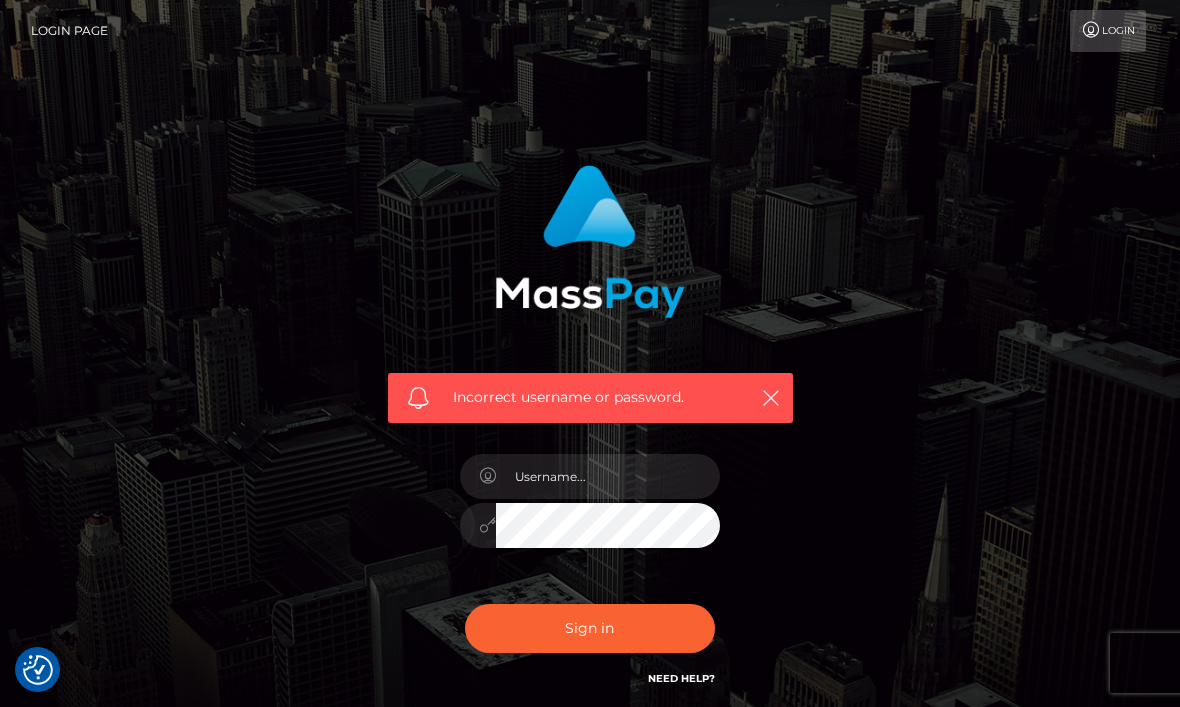 scroll, scrollTop: 0, scrollLeft: 0, axis: both 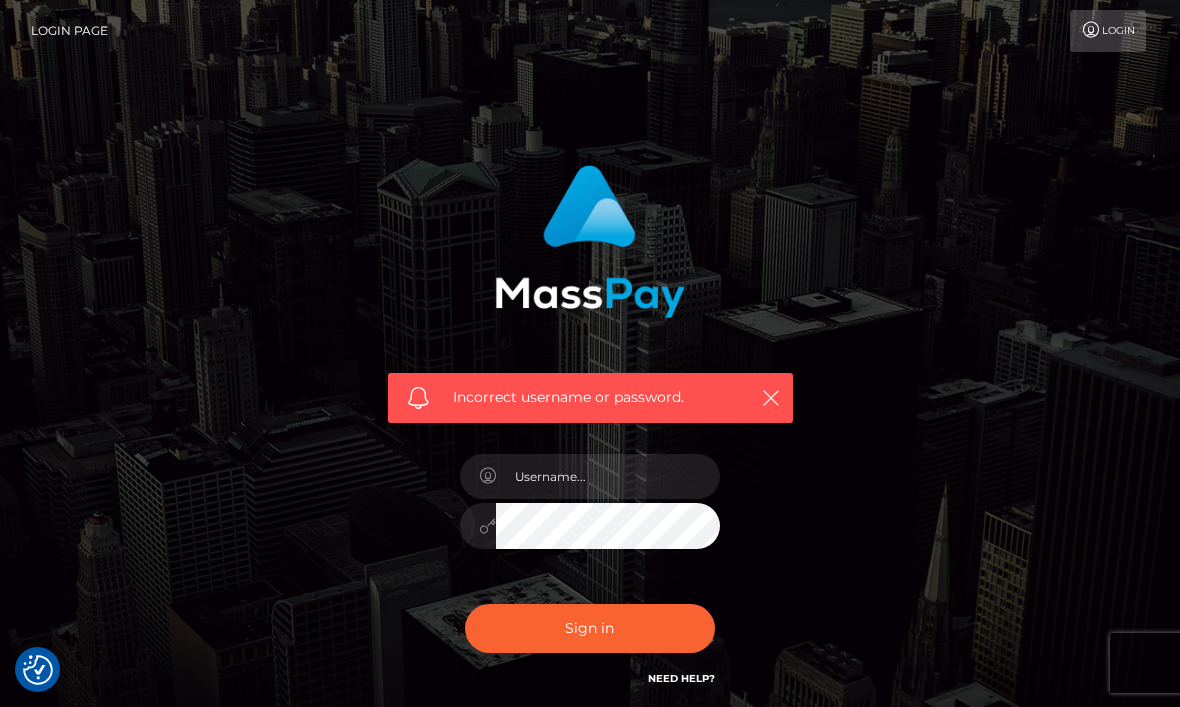 click on "Incorrect username or password." at bounding box center (590, 286) 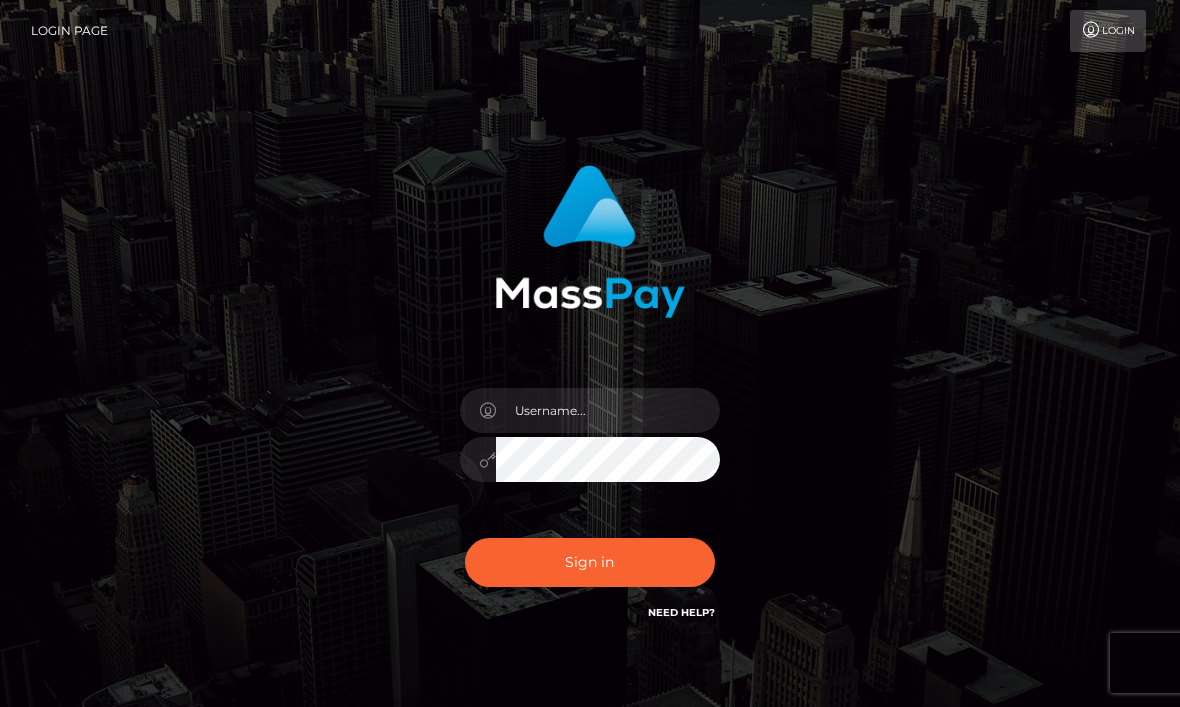 scroll, scrollTop: 0, scrollLeft: 0, axis: both 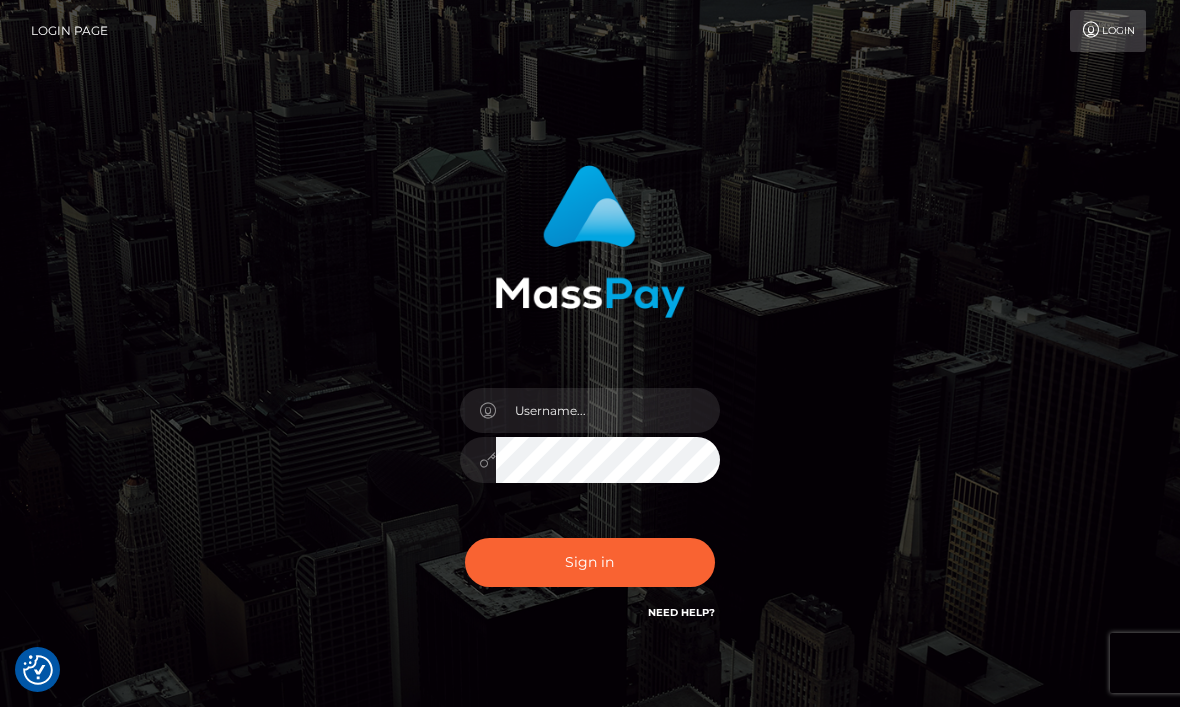 click on "Login" at bounding box center [1108, 31] 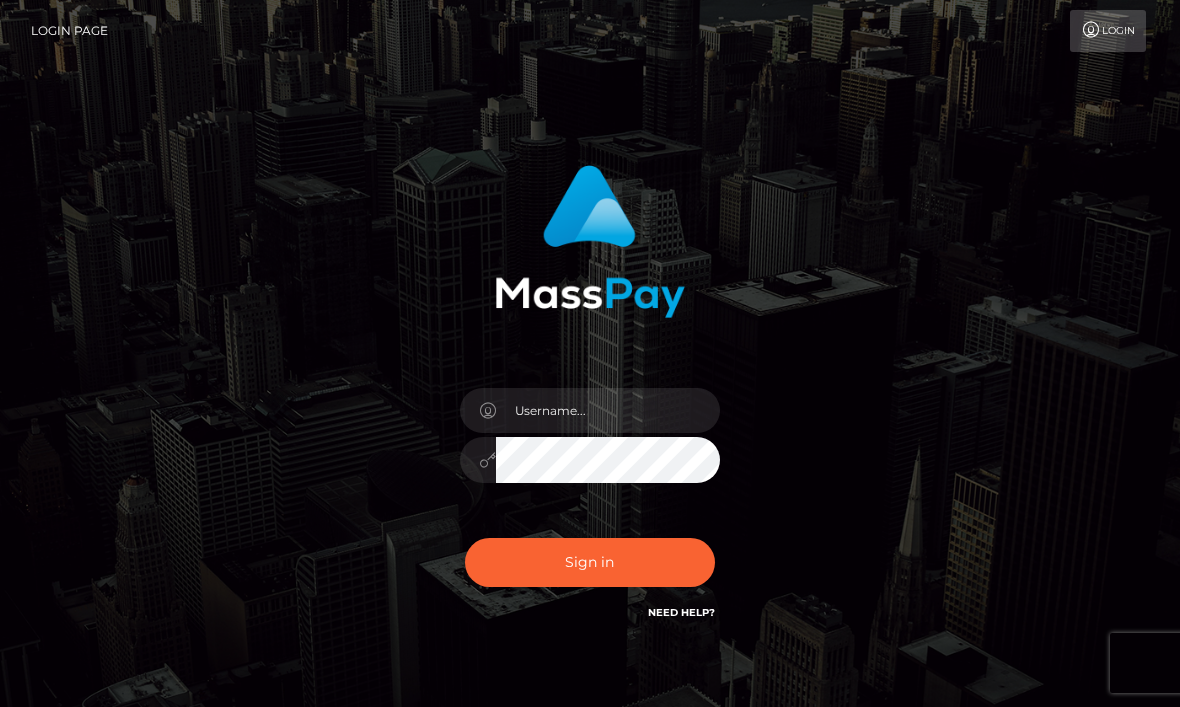 scroll, scrollTop: 0, scrollLeft: 0, axis: both 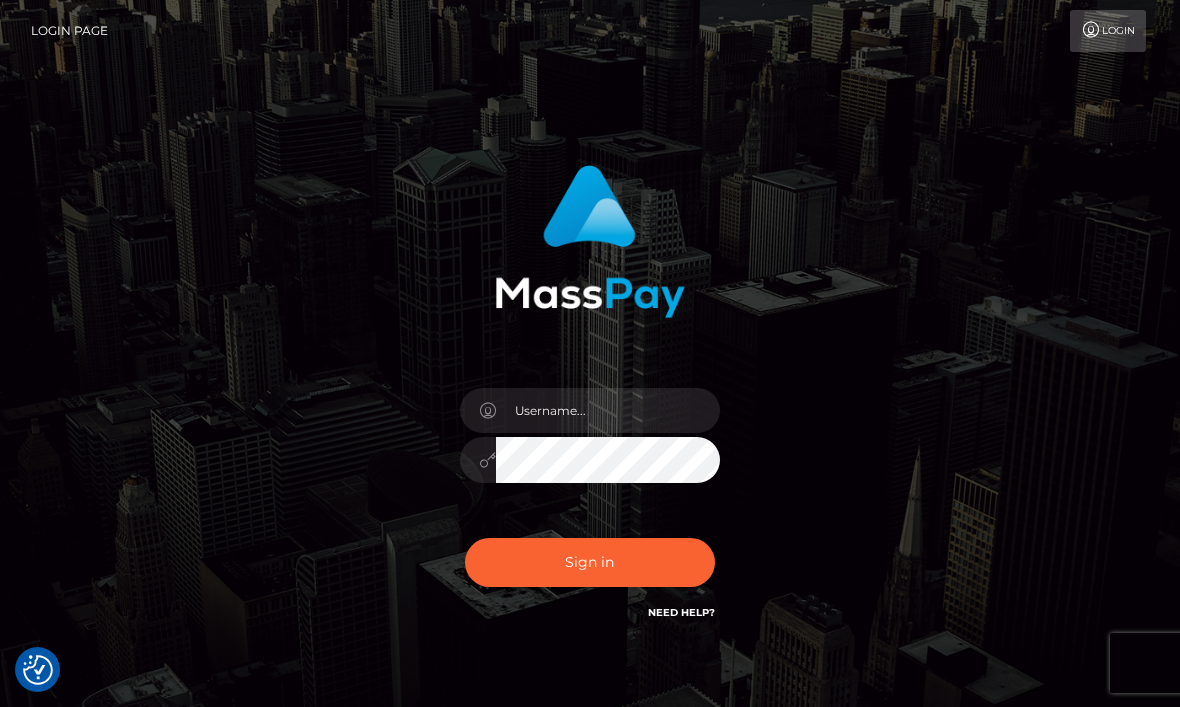 click on "Login" at bounding box center (1108, 31) 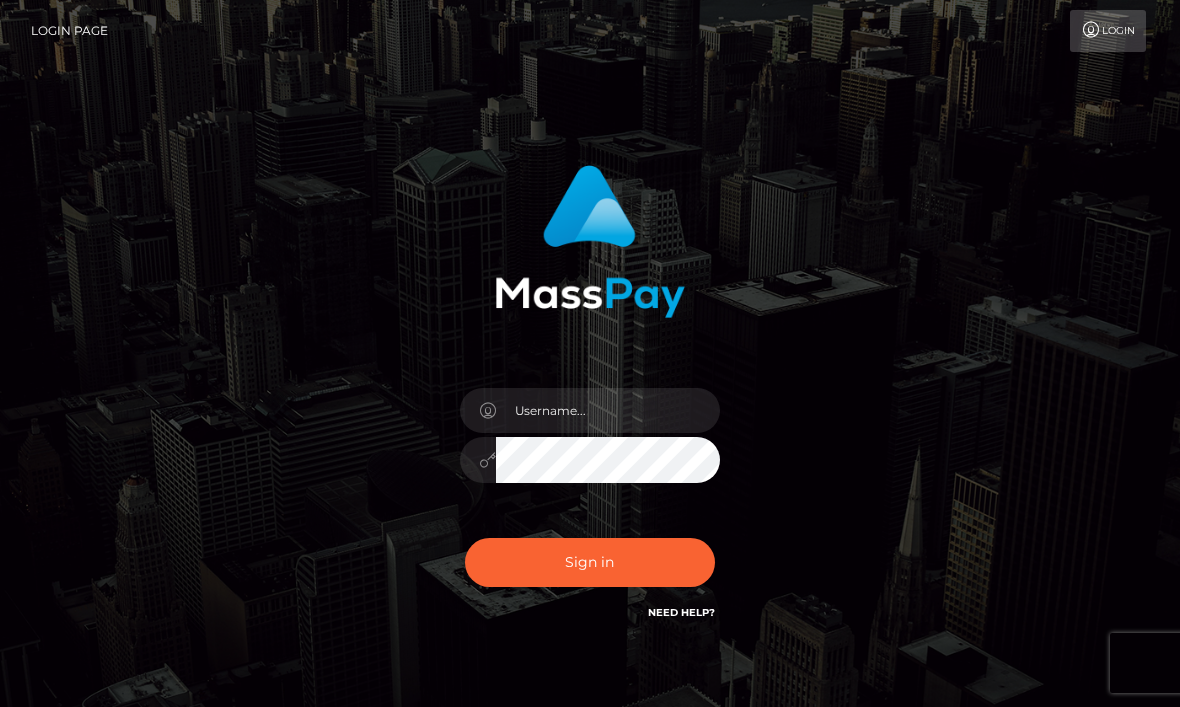 scroll, scrollTop: 0, scrollLeft: 0, axis: both 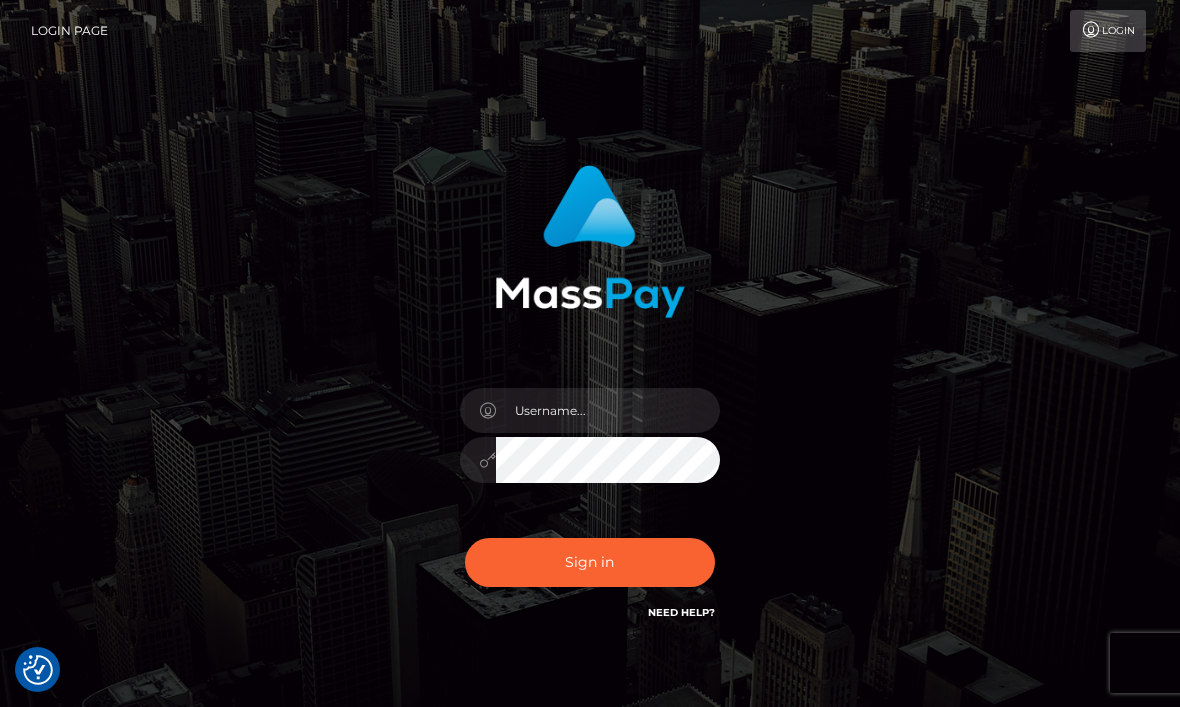 click on "Login" at bounding box center [1108, 31] 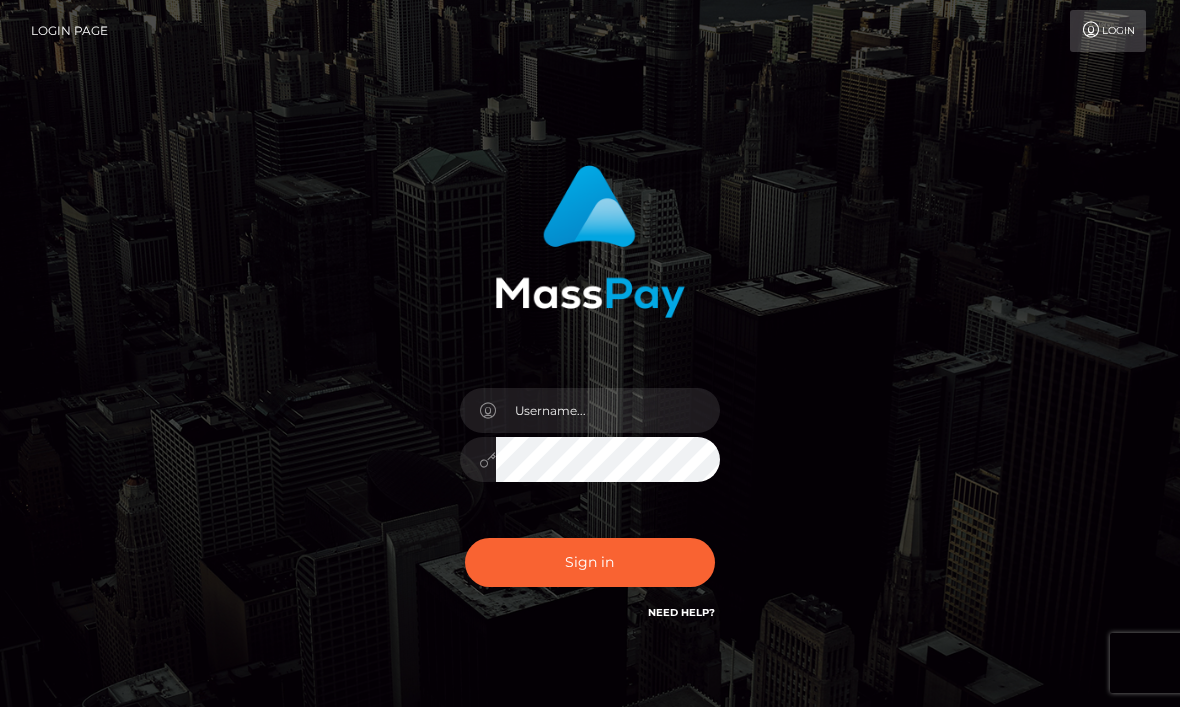 scroll, scrollTop: 0, scrollLeft: 0, axis: both 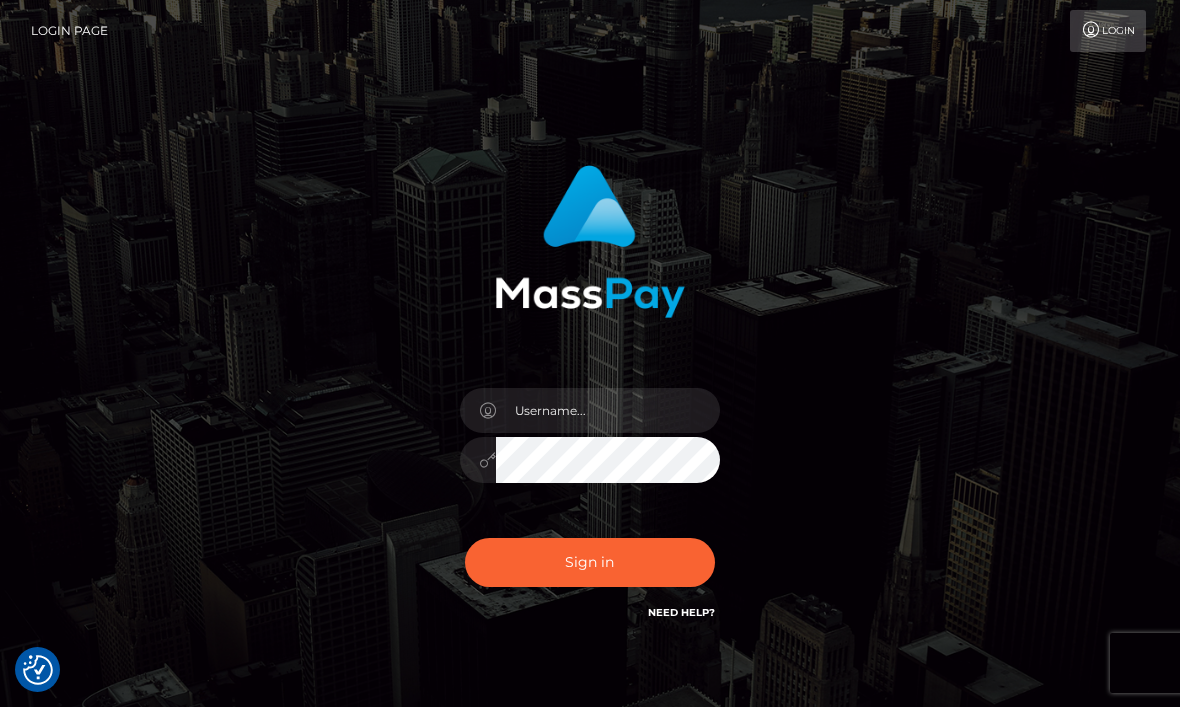 click on "Need
Help?" at bounding box center (681, 612) 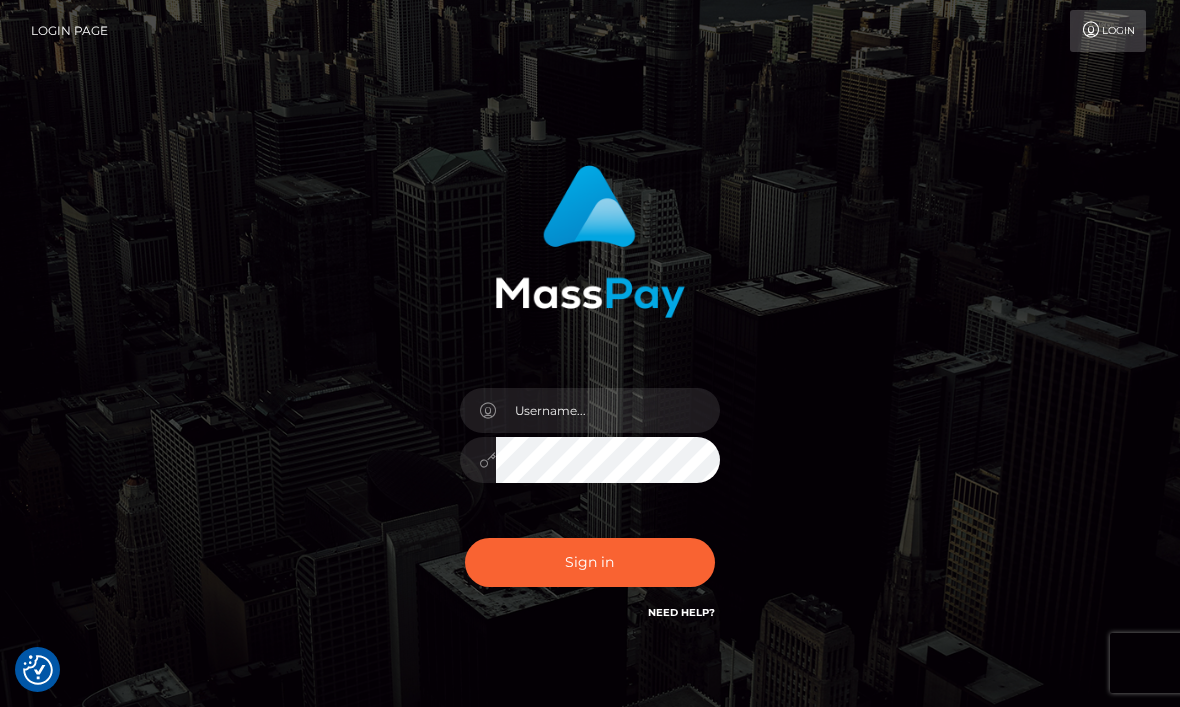 click on "Need
Help?" at bounding box center (681, 612) 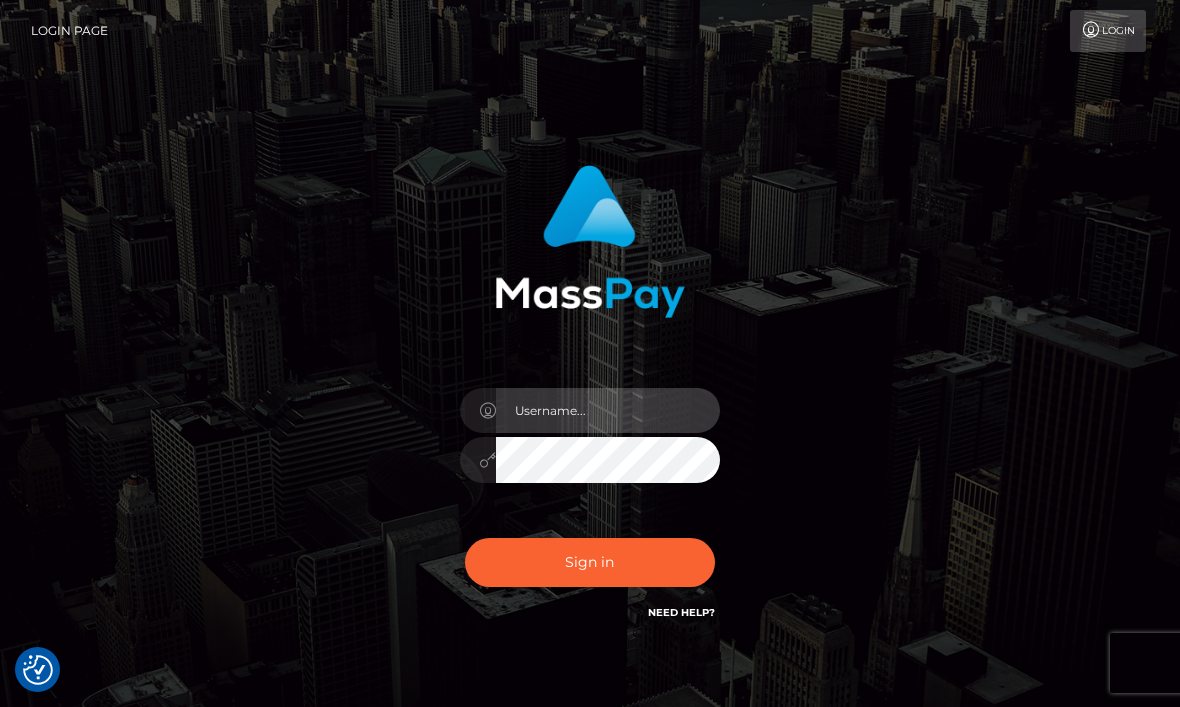 click at bounding box center (608, 410) 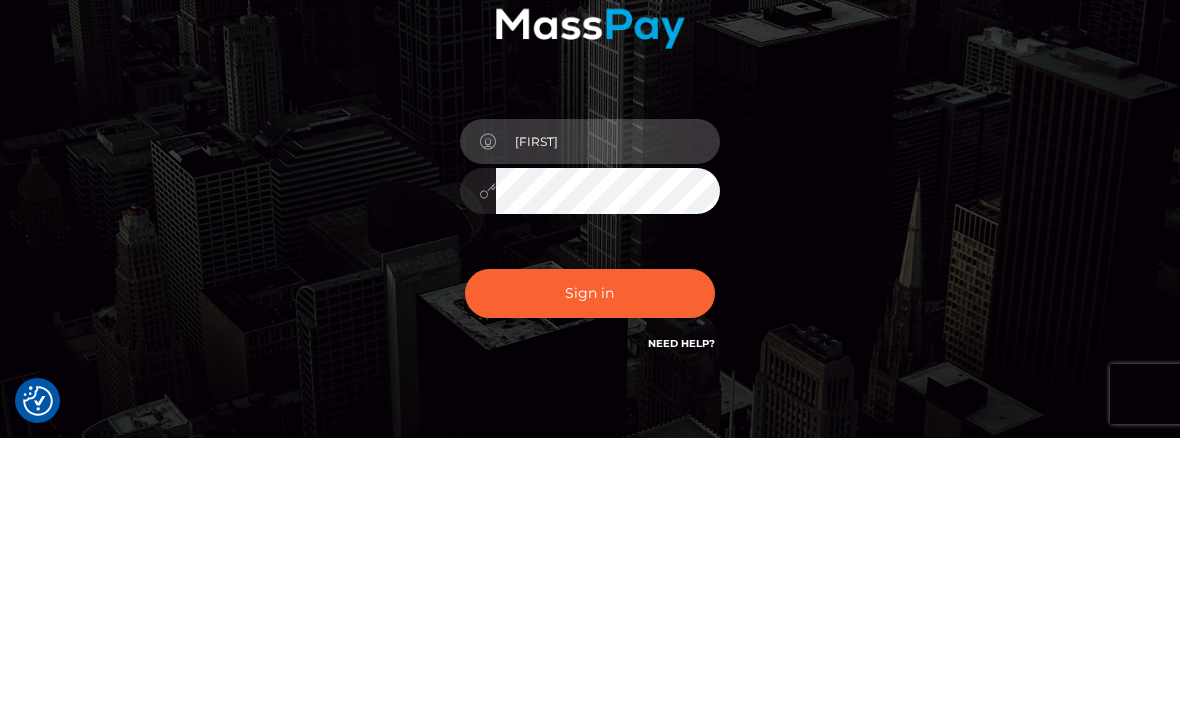 click on "Sign in" at bounding box center [590, 562] 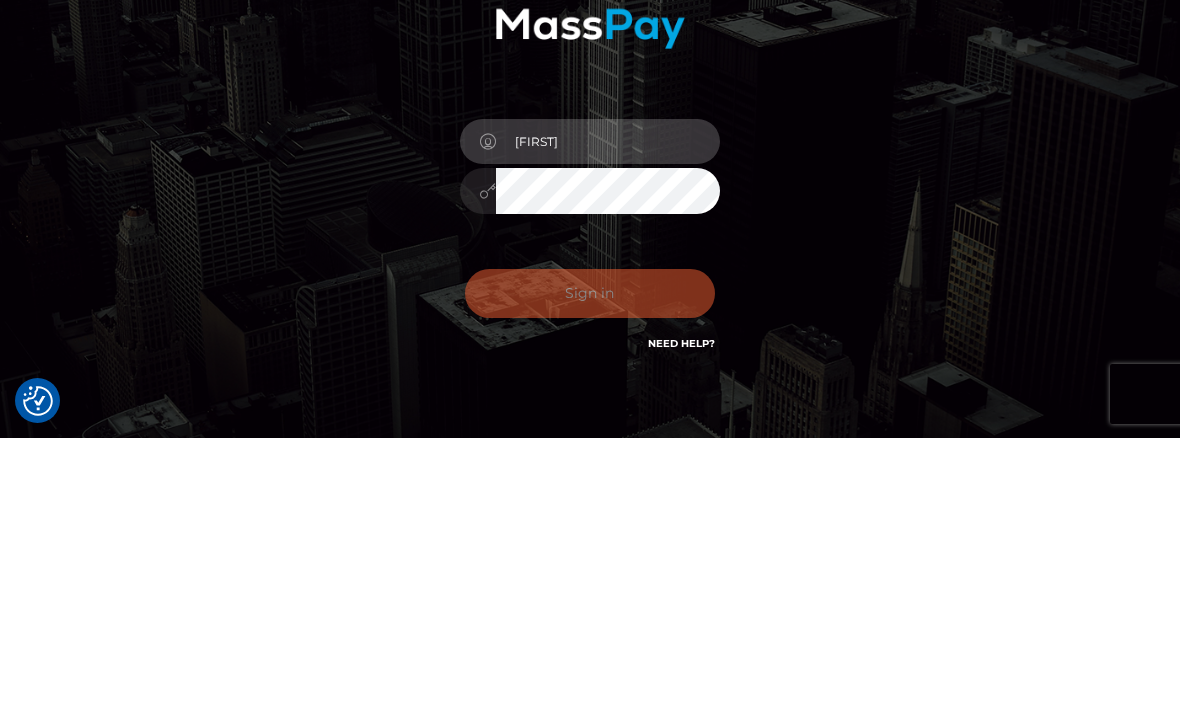type on "Je" 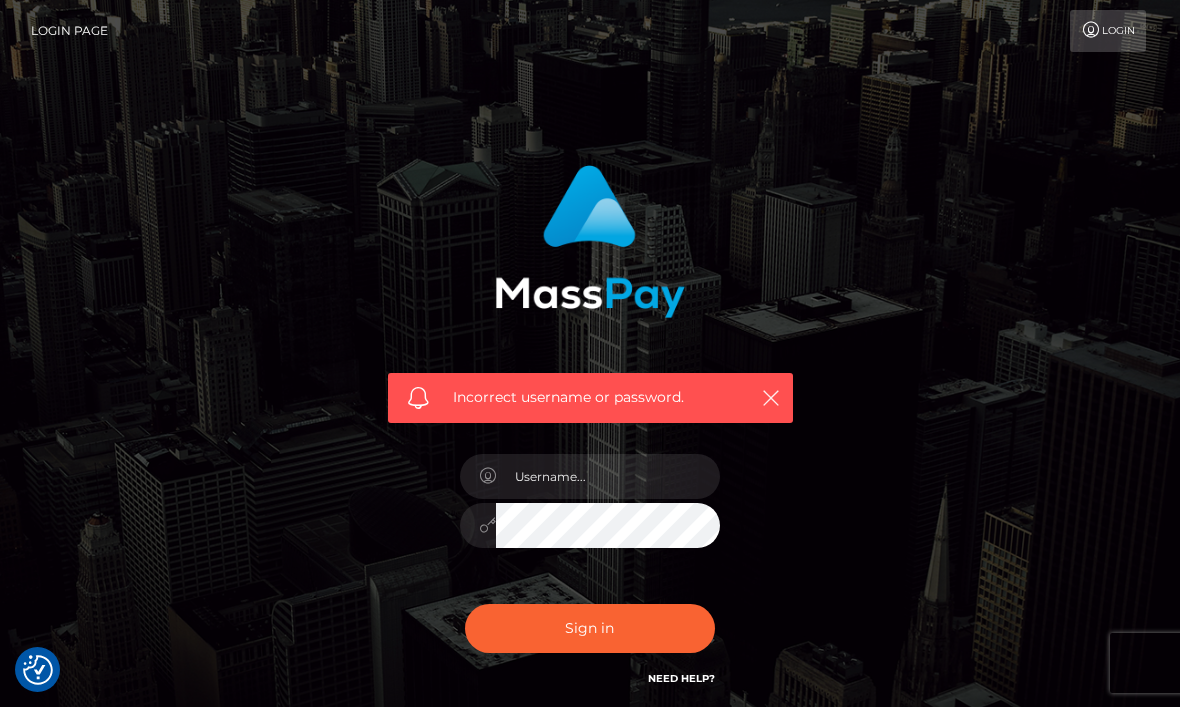 checkbox on "true" 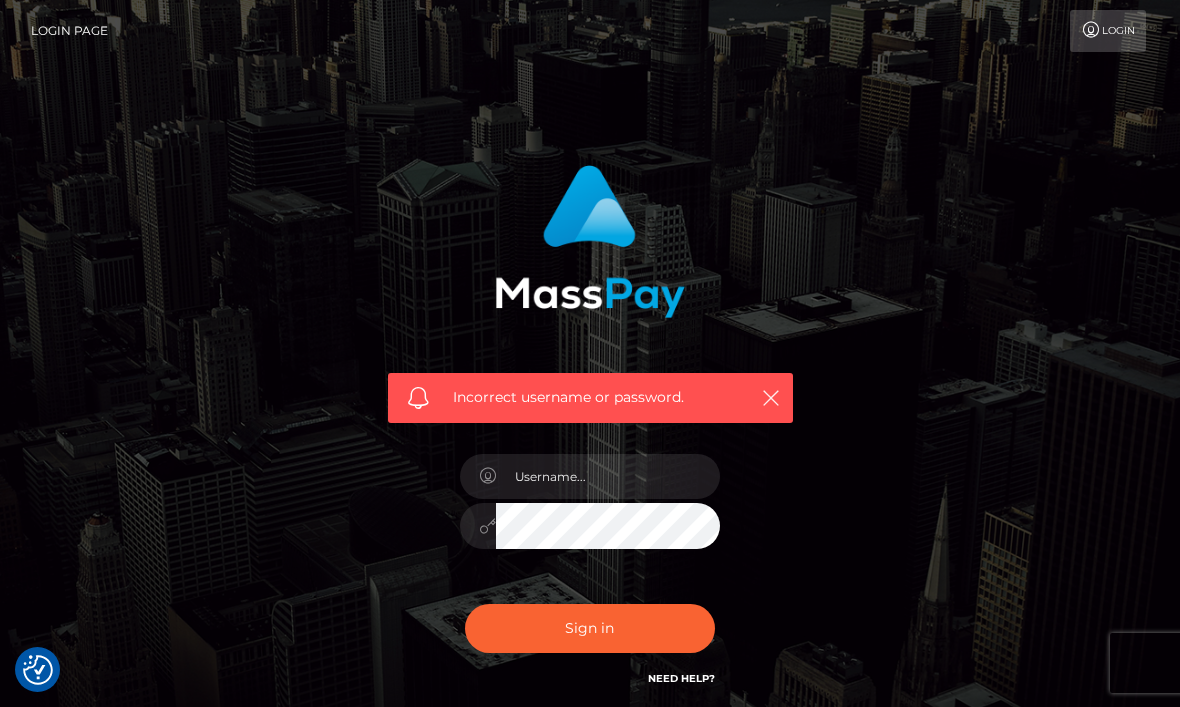 scroll, scrollTop: 0, scrollLeft: 0, axis: both 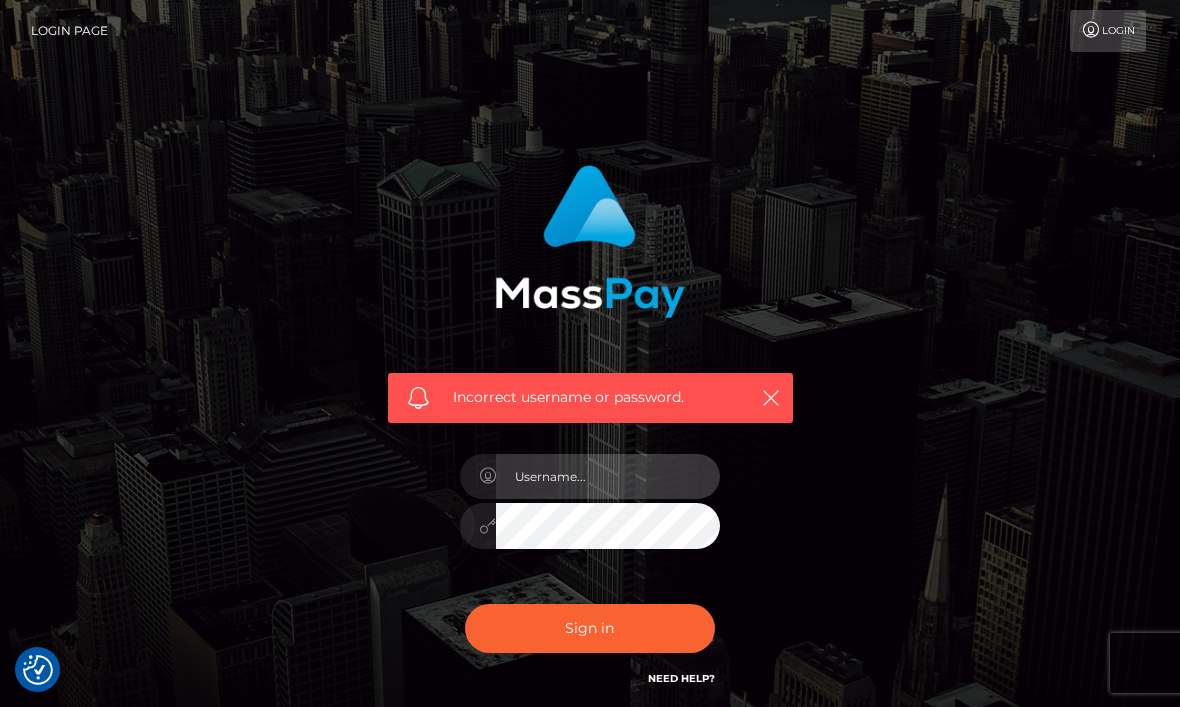 click at bounding box center [608, 476] 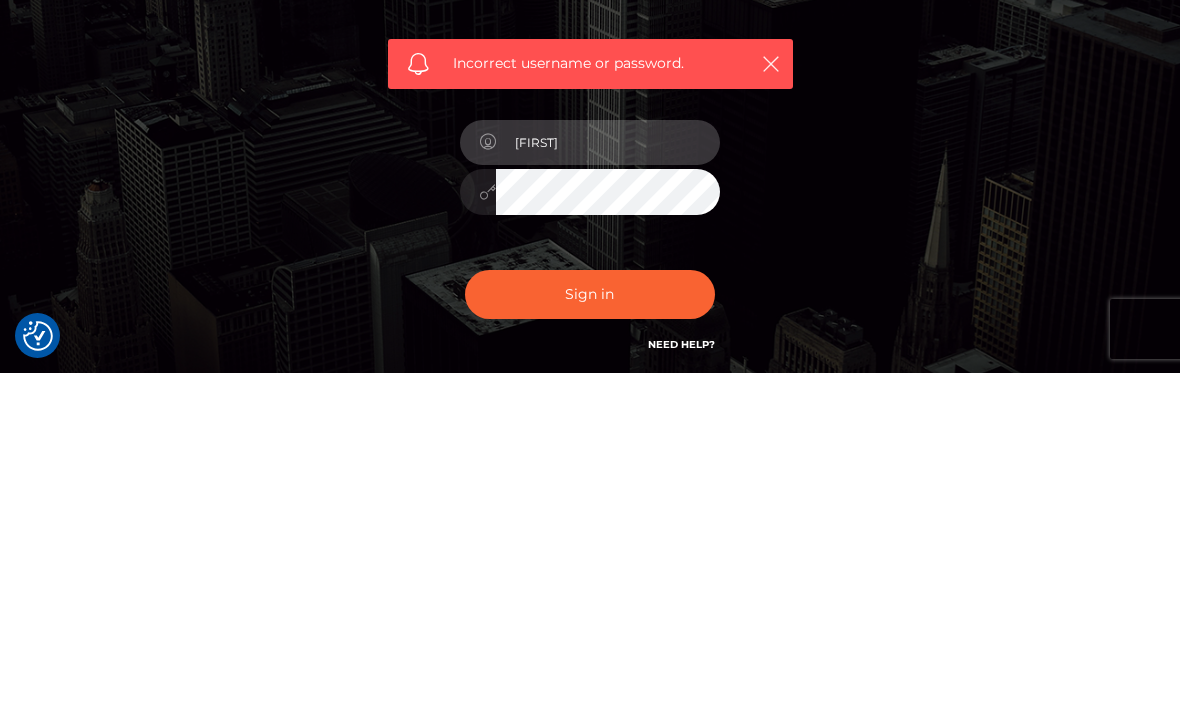 type on "J" 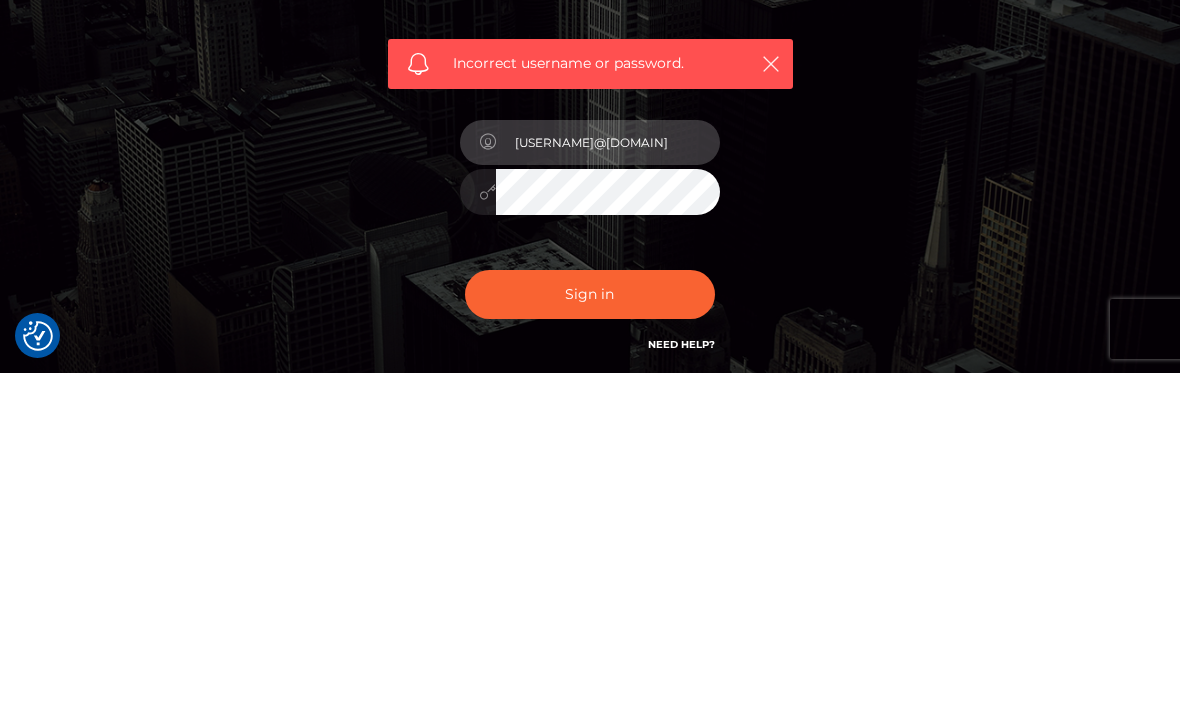 type on "Bmf914@gmail.com" 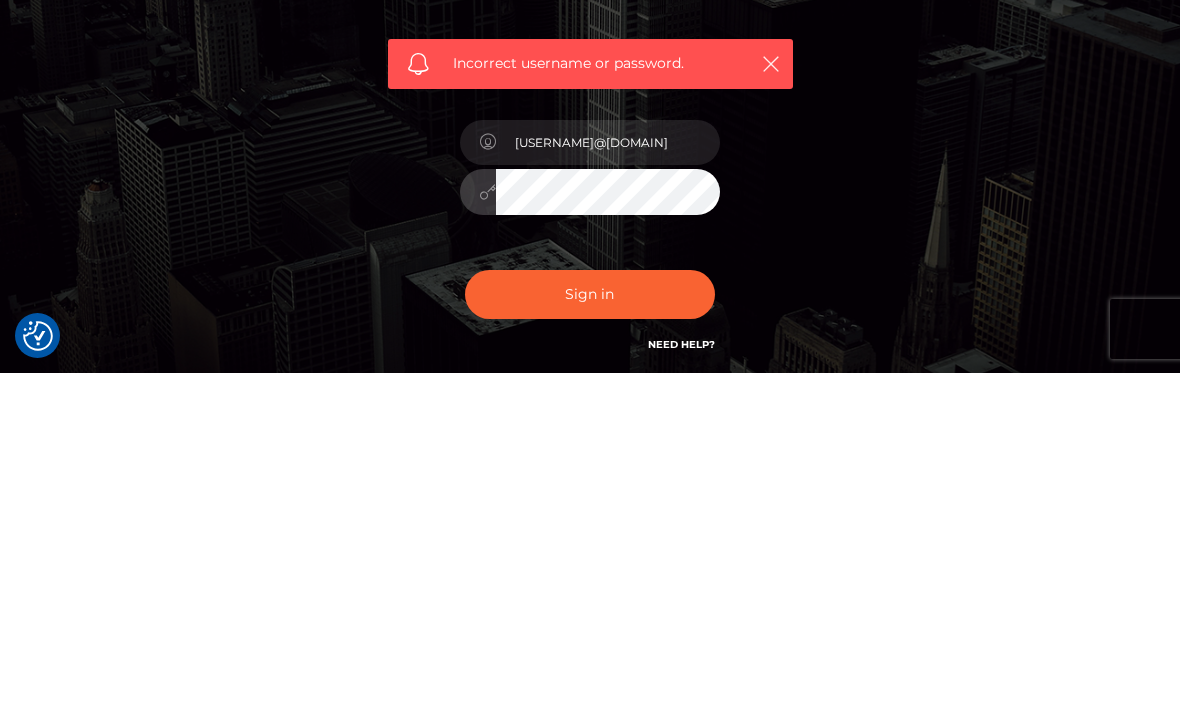 click on "Sign in" at bounding box center [590, 628] 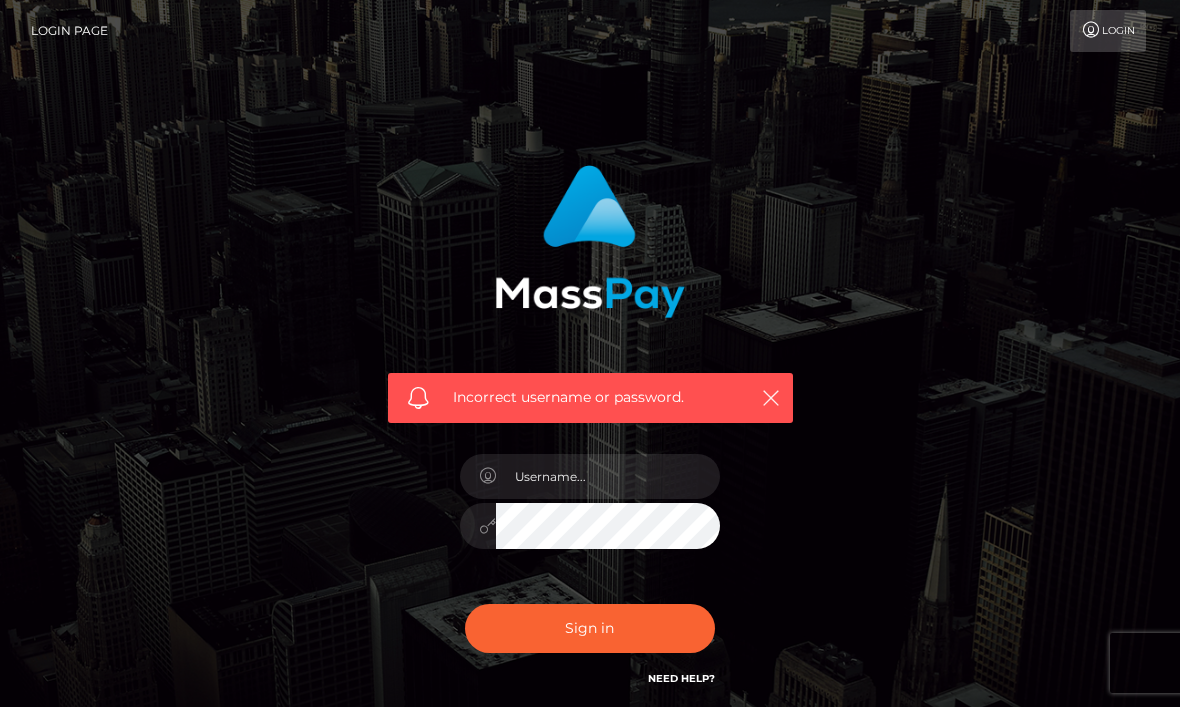 scroll, scrollTop: 0, scrollLeft: 0, axis: both 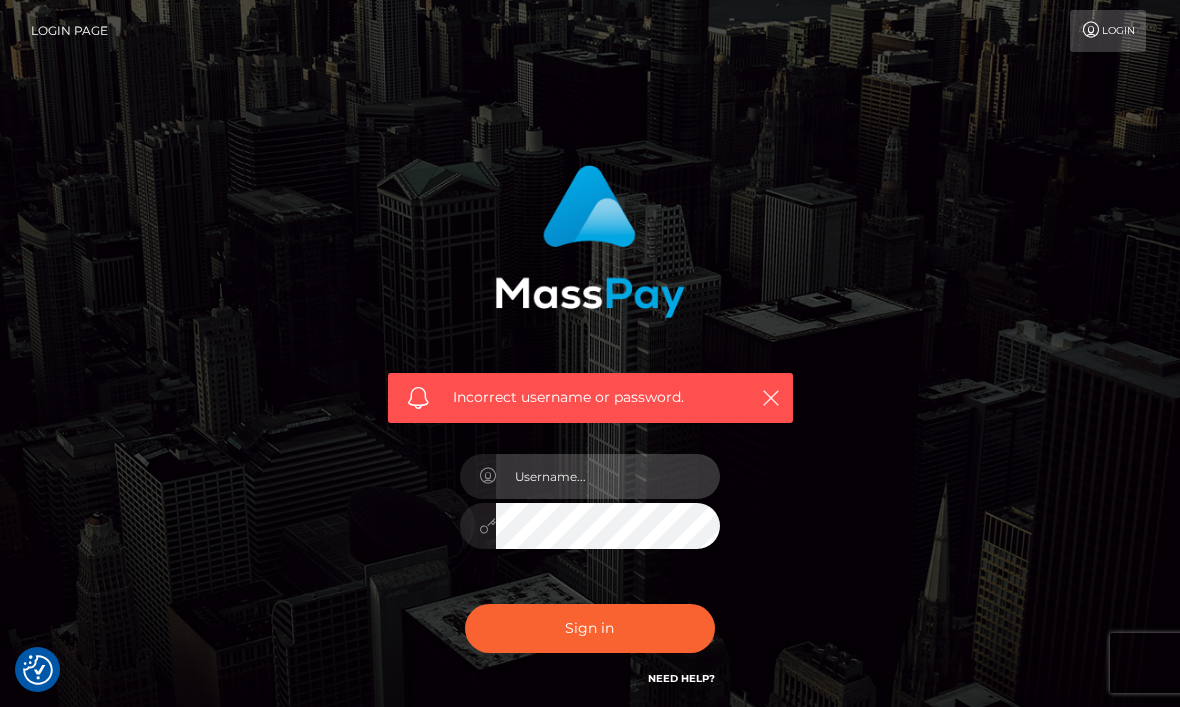 click at bounding box center [608, 476] 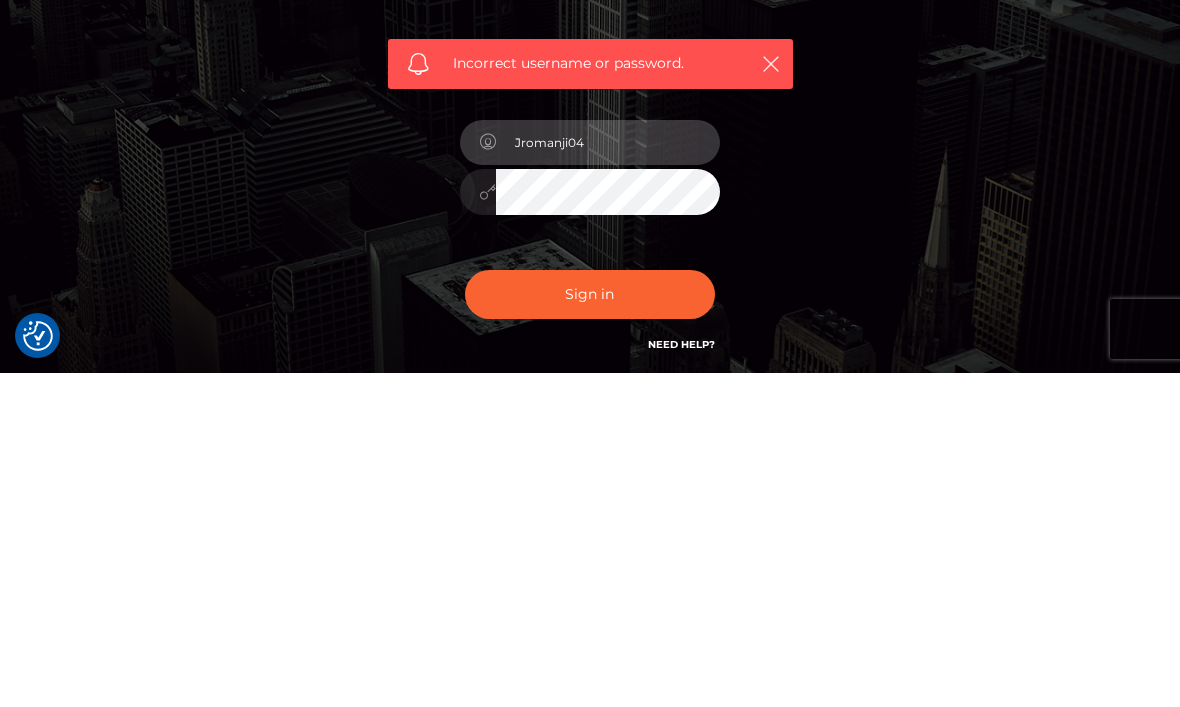 type on "Jromanji04" 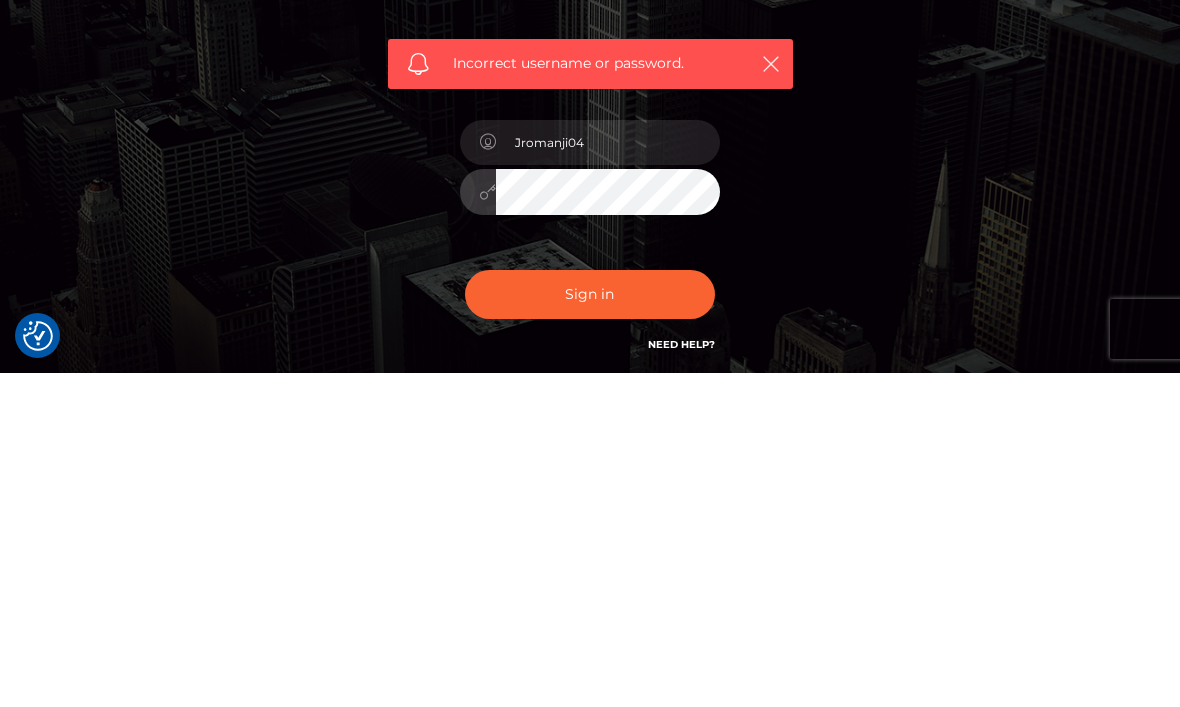 click on "Sign in" at bounding box center [590, 628] 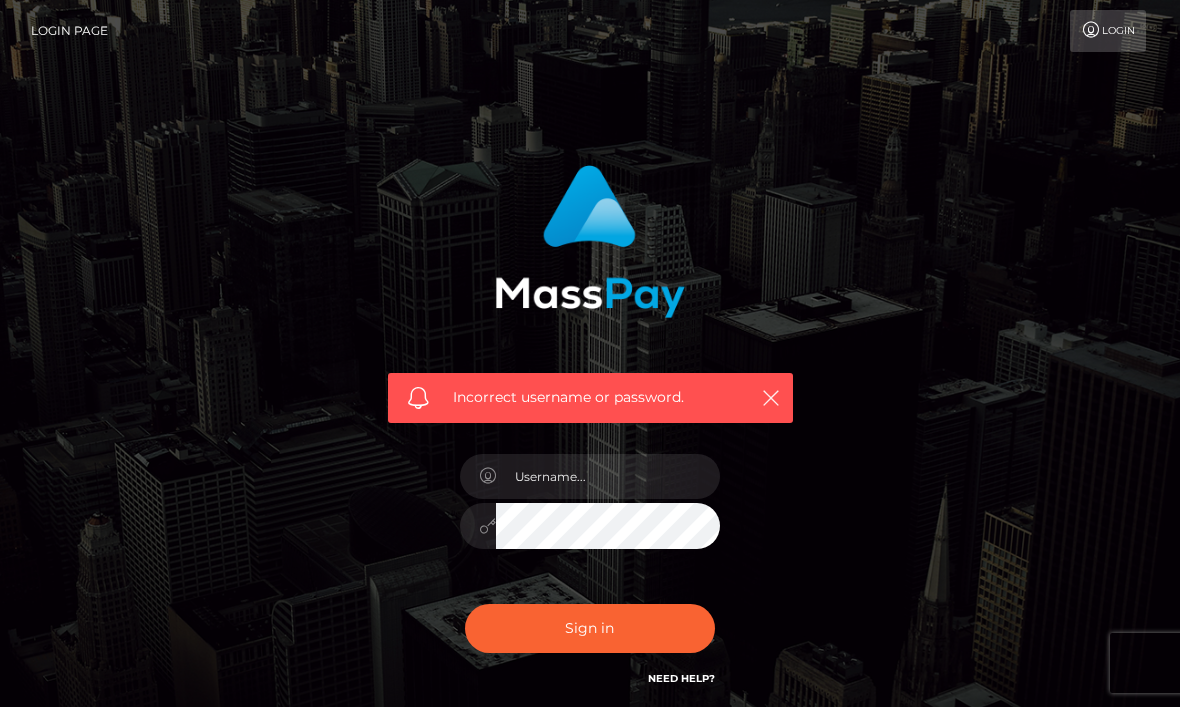 scroll, scrollTop: 0, scrollLeft: 0, axis: both 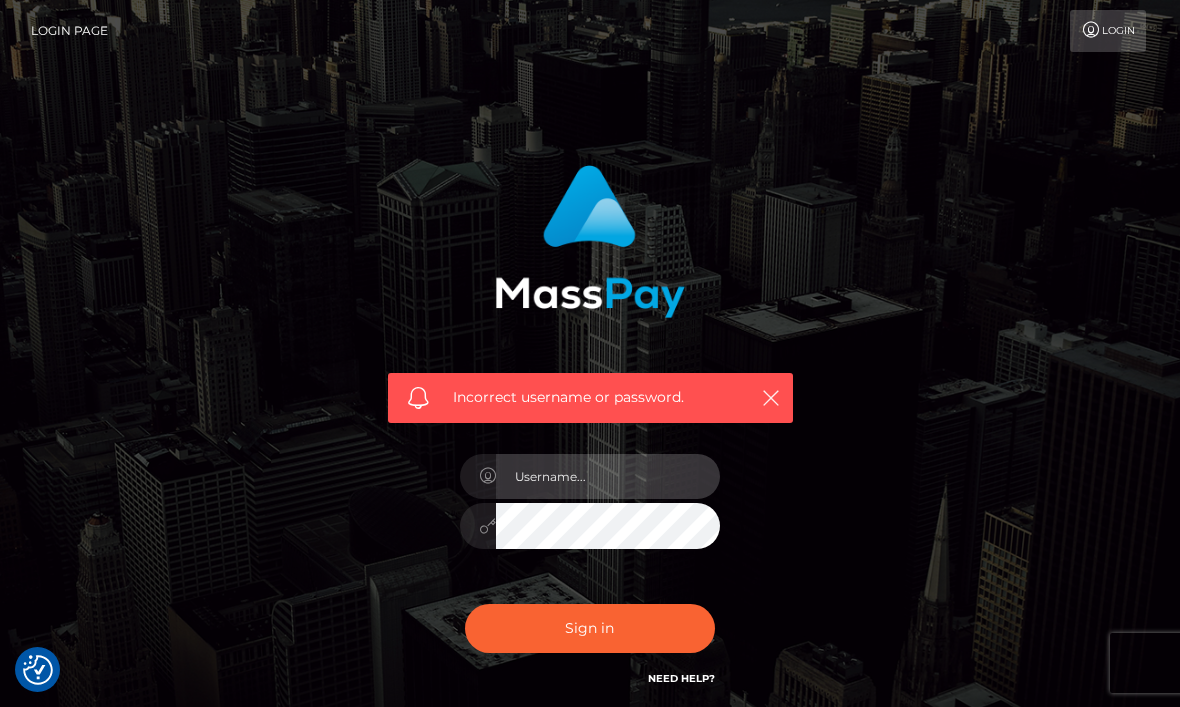 click at bounding box center [608, 476] 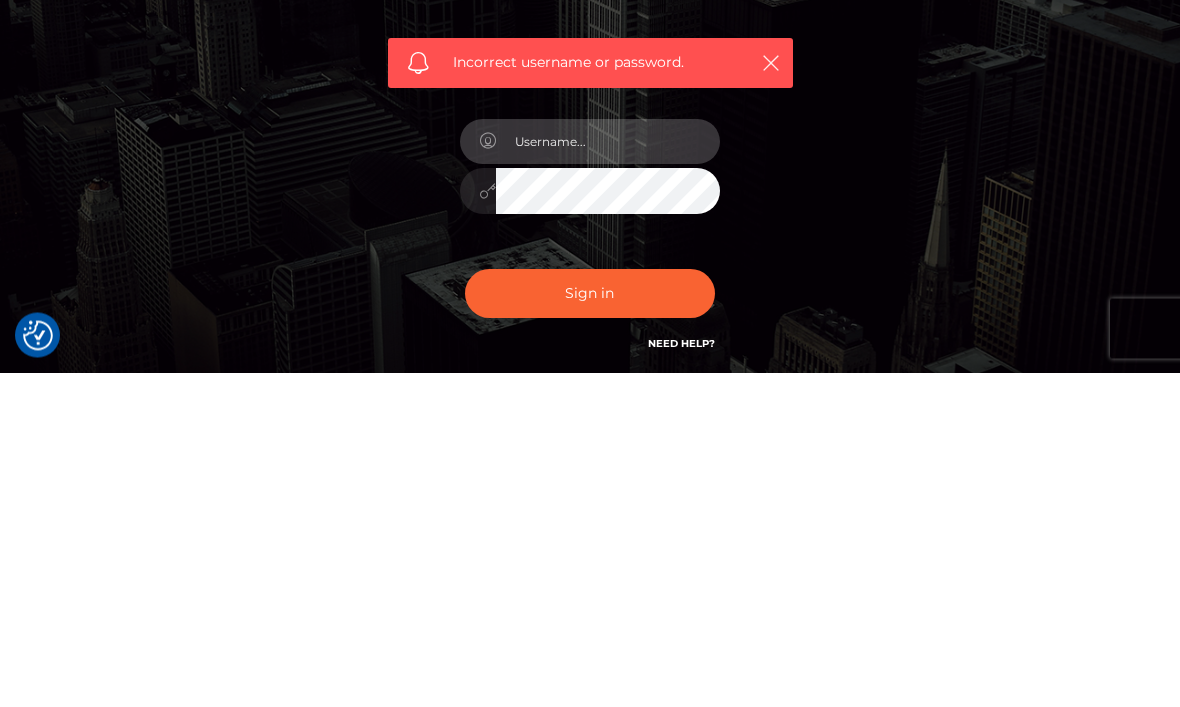 scroll, scrollTop: 166, scrollLeft: 0, axis: vertical 